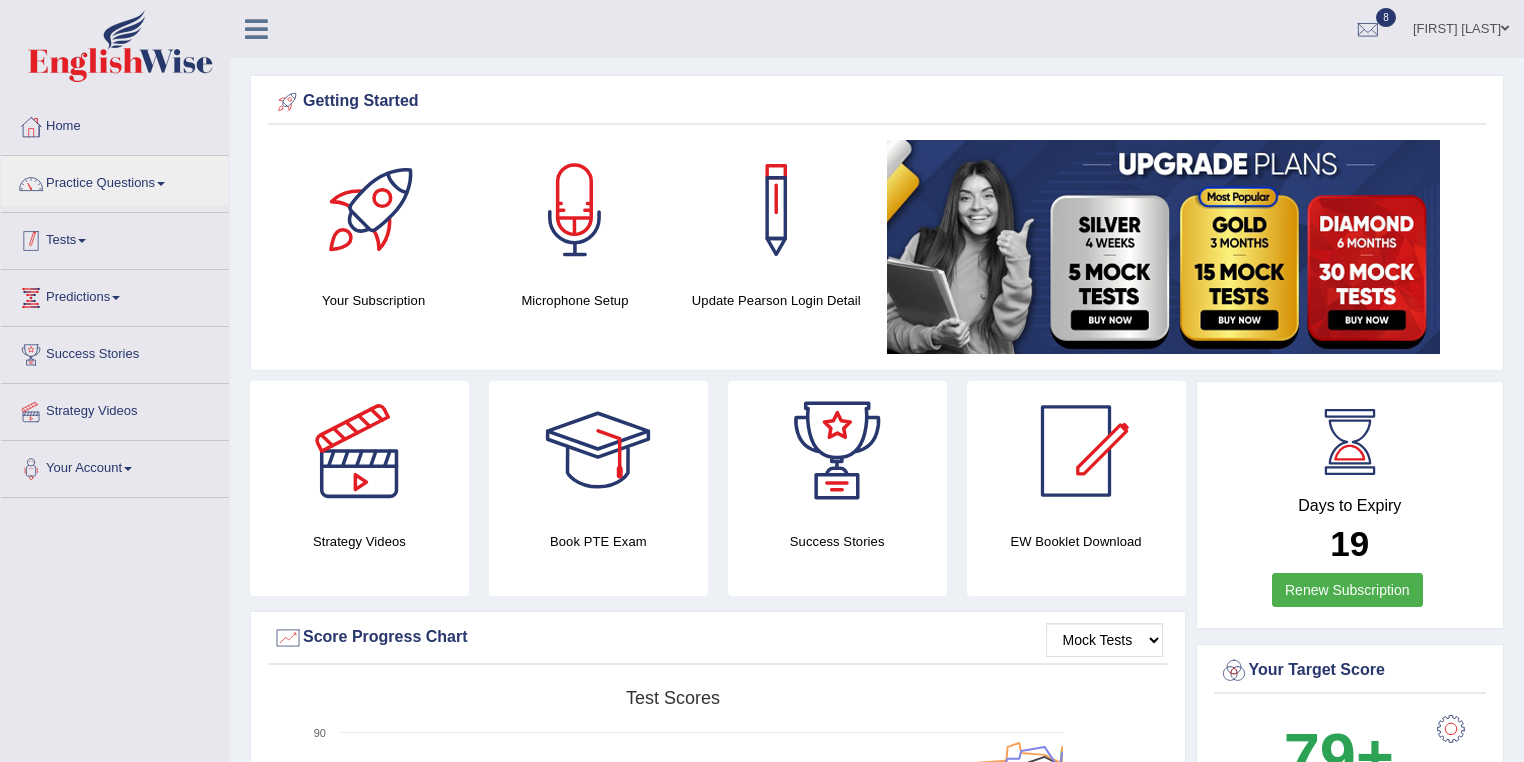scroll, scrollTop: 0, scrollLeft: 0, axis: both 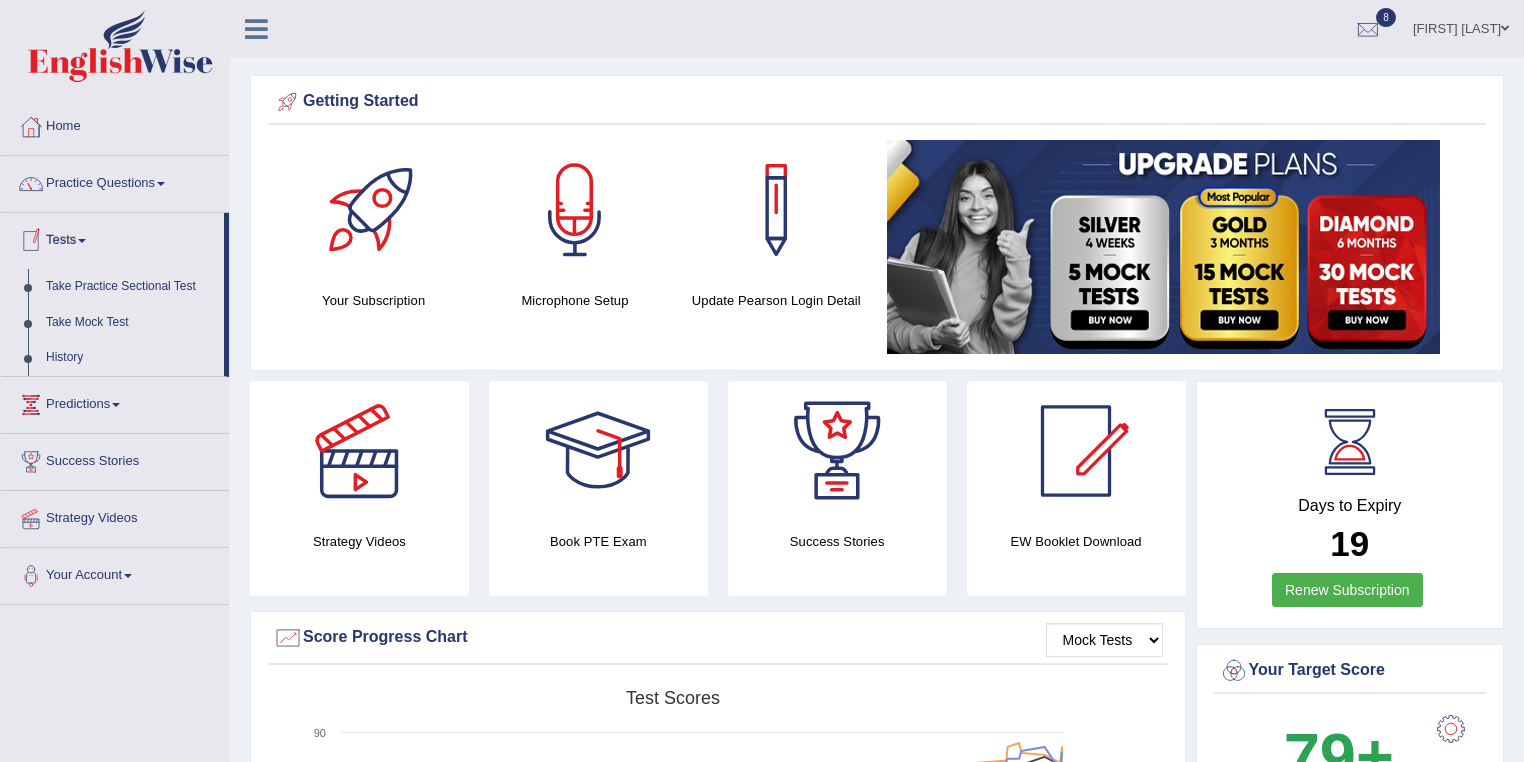 click on "History" at bounding box center (130, 358) 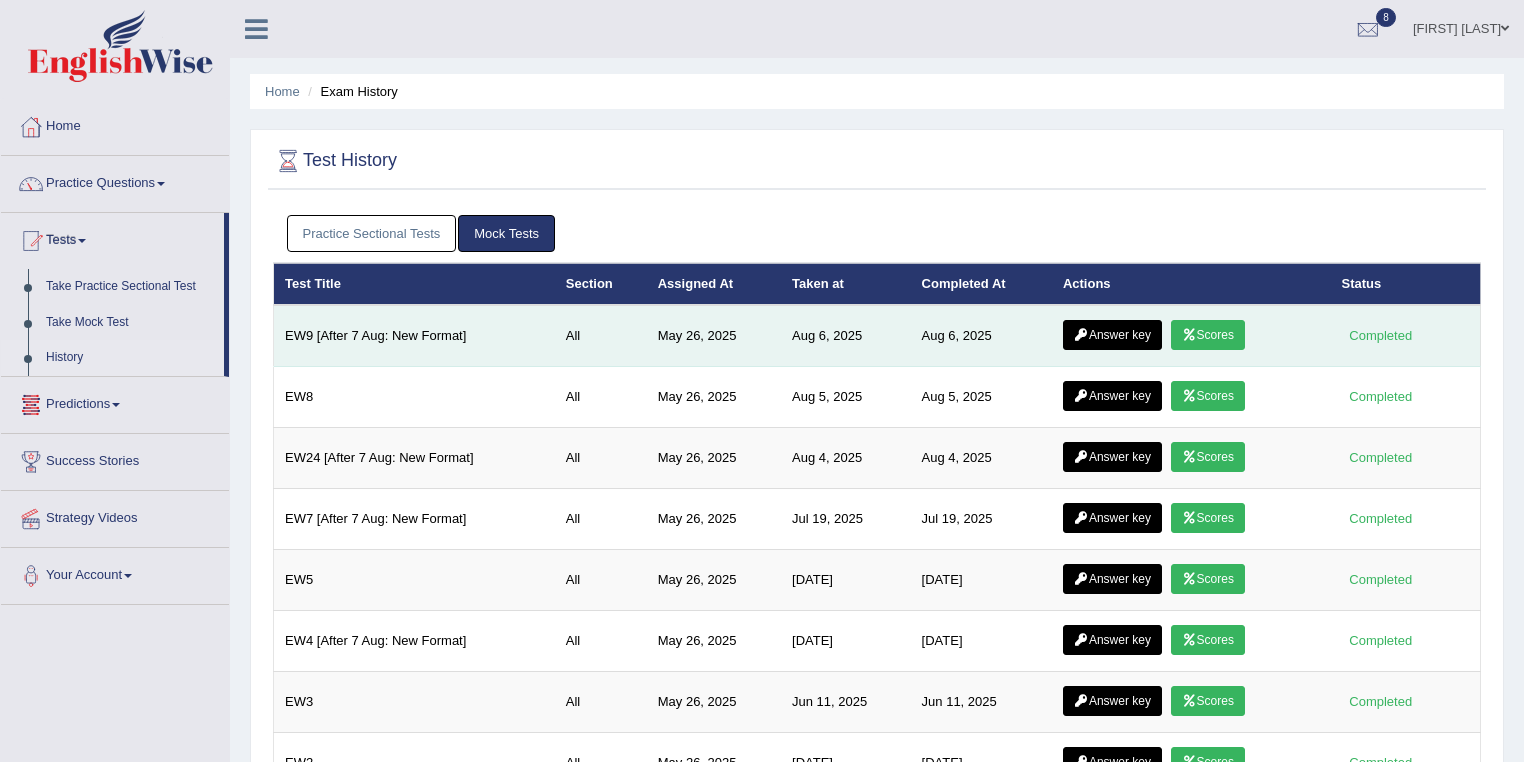 scroll, scrollTop: 0, scrollLeft: 0, axis: both 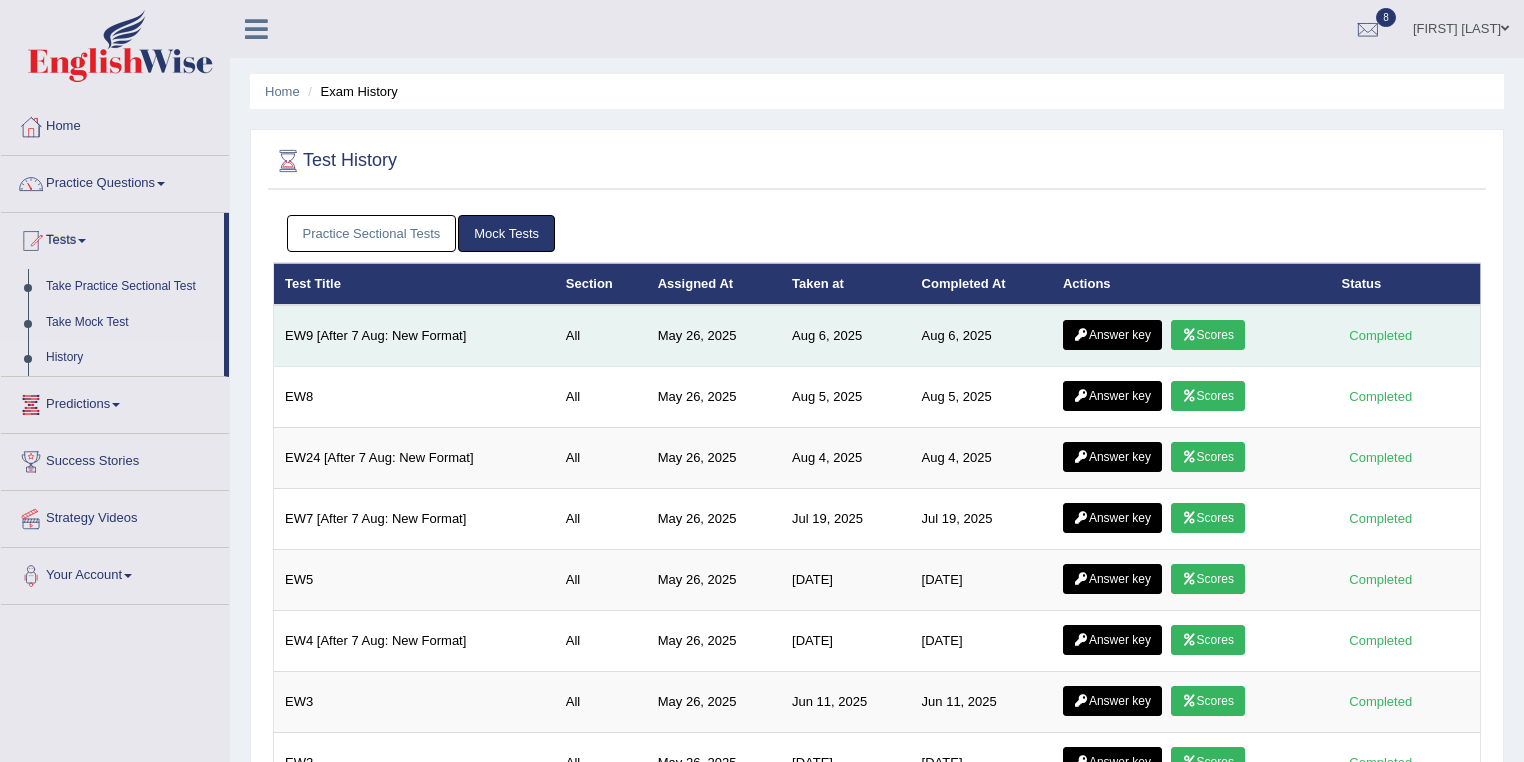 click at bounding box center [1189, 335] 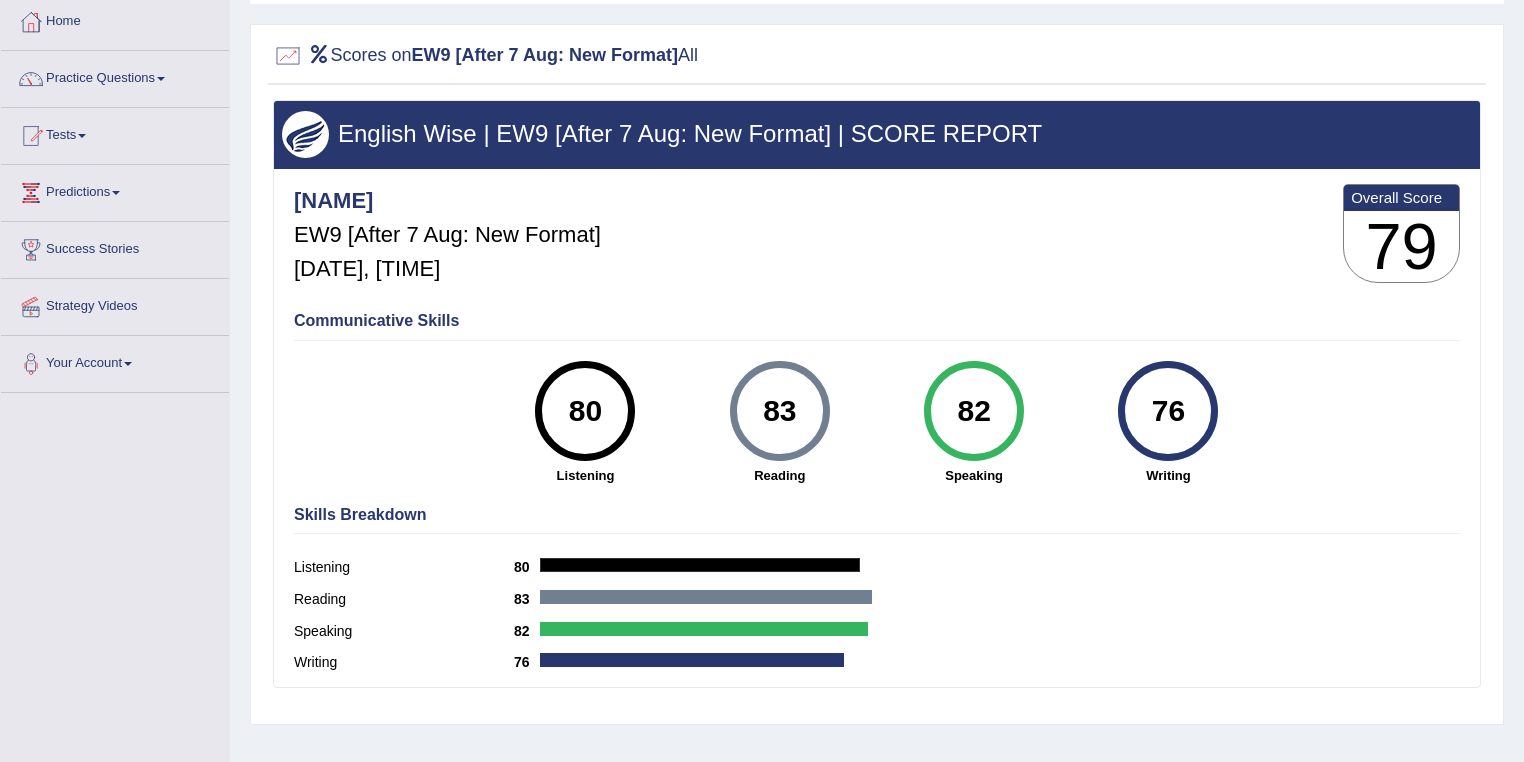 scroll, scrollTop: 0, scrollLeft: 0, axis: both 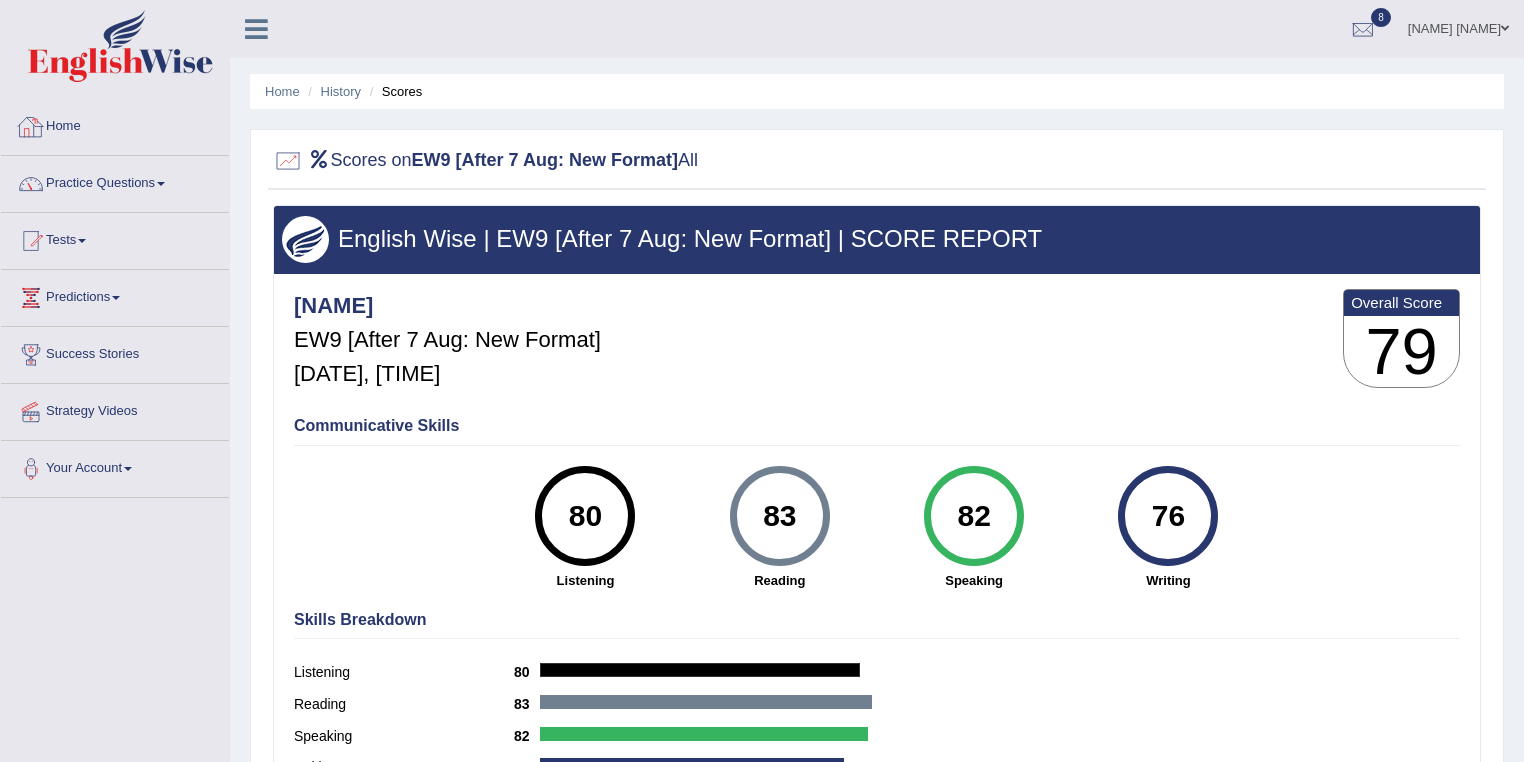 click on "Home" at bounding box center [115, 124] 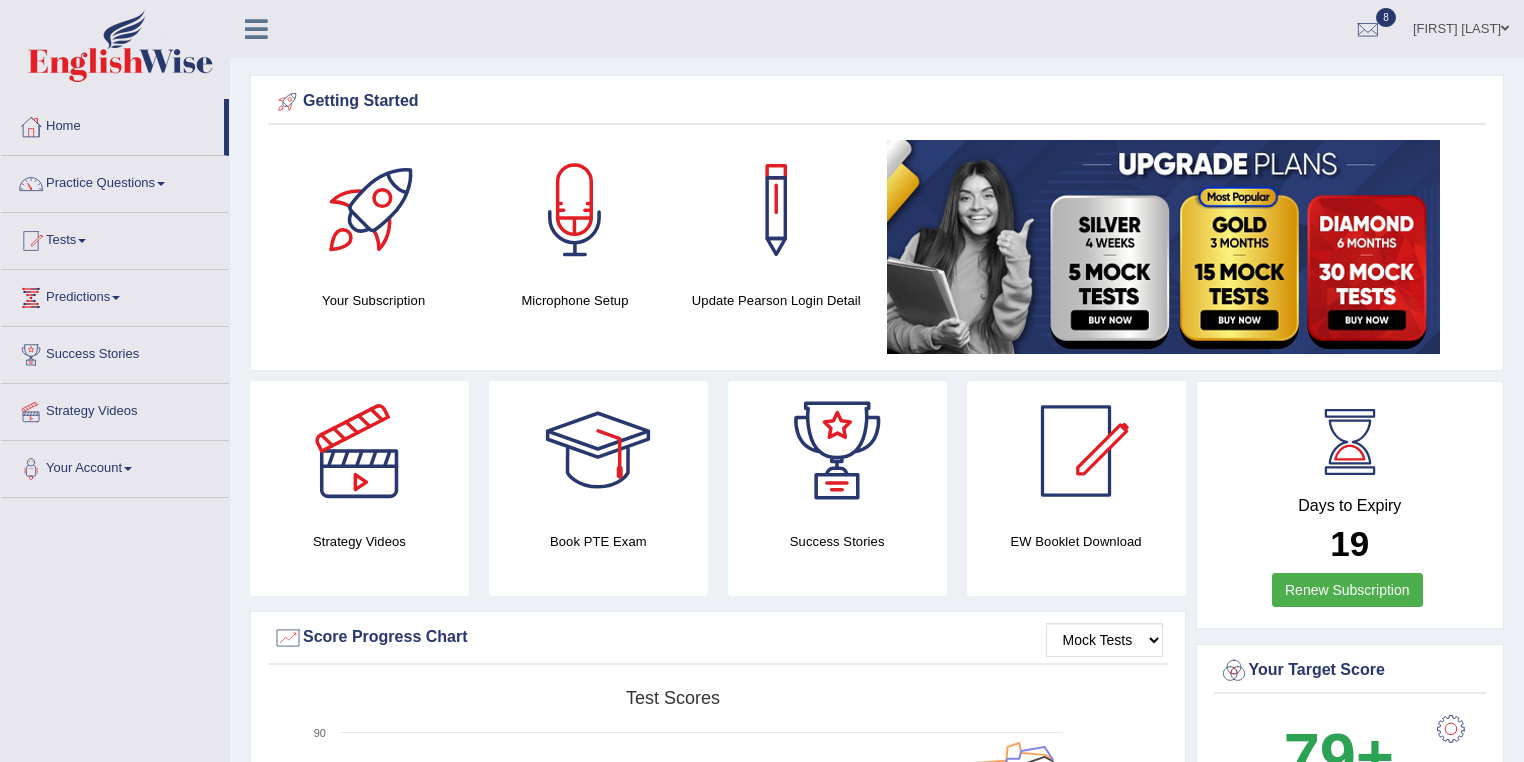 scroll, scrollTop: 0, scrollLeft: 0, axis: both 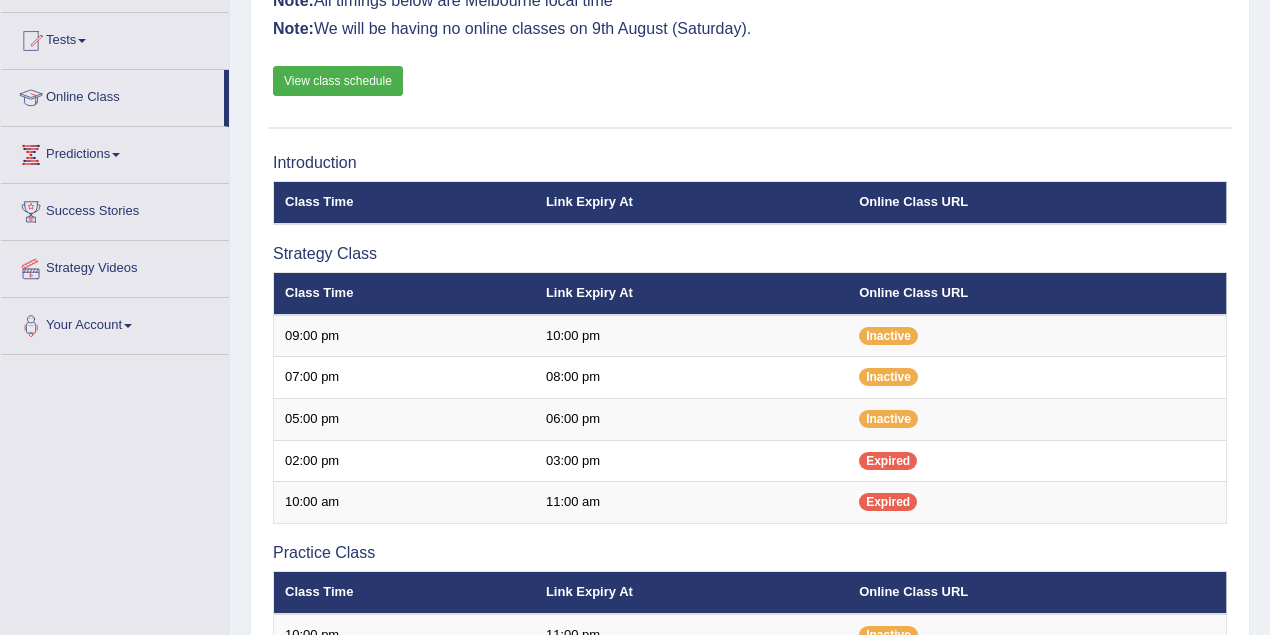 click on "View class schedule" at bounding box center [338, 81] 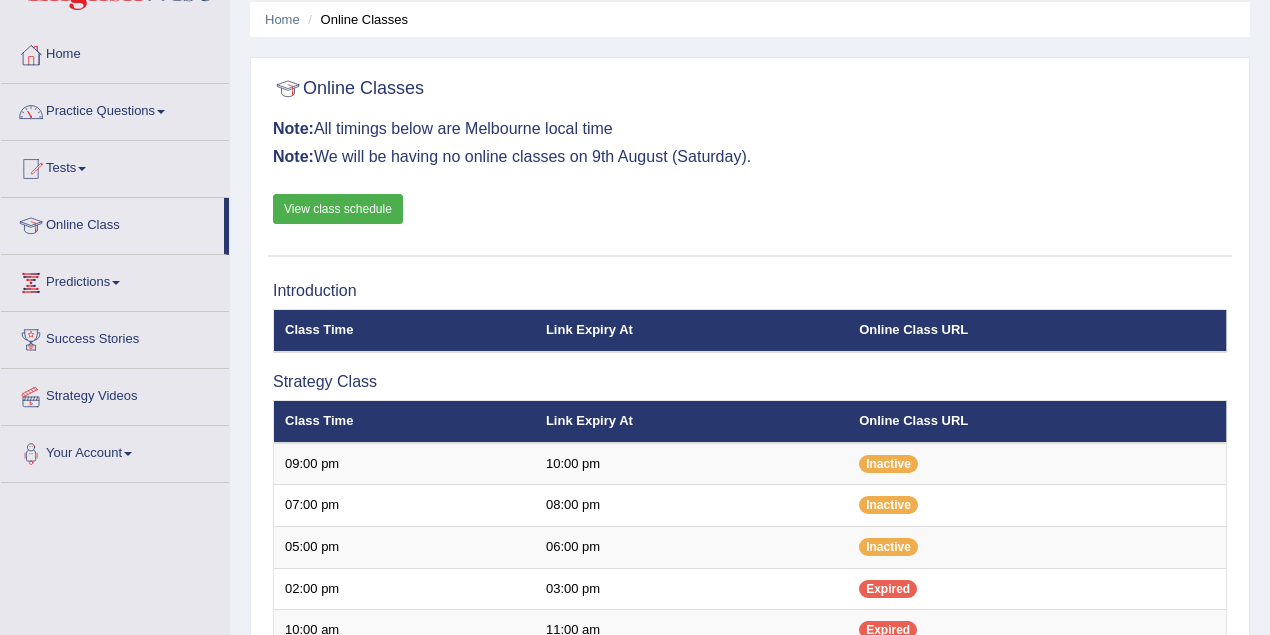 scroll, scrollTop: 0, scrollLeft: 0, axis: both 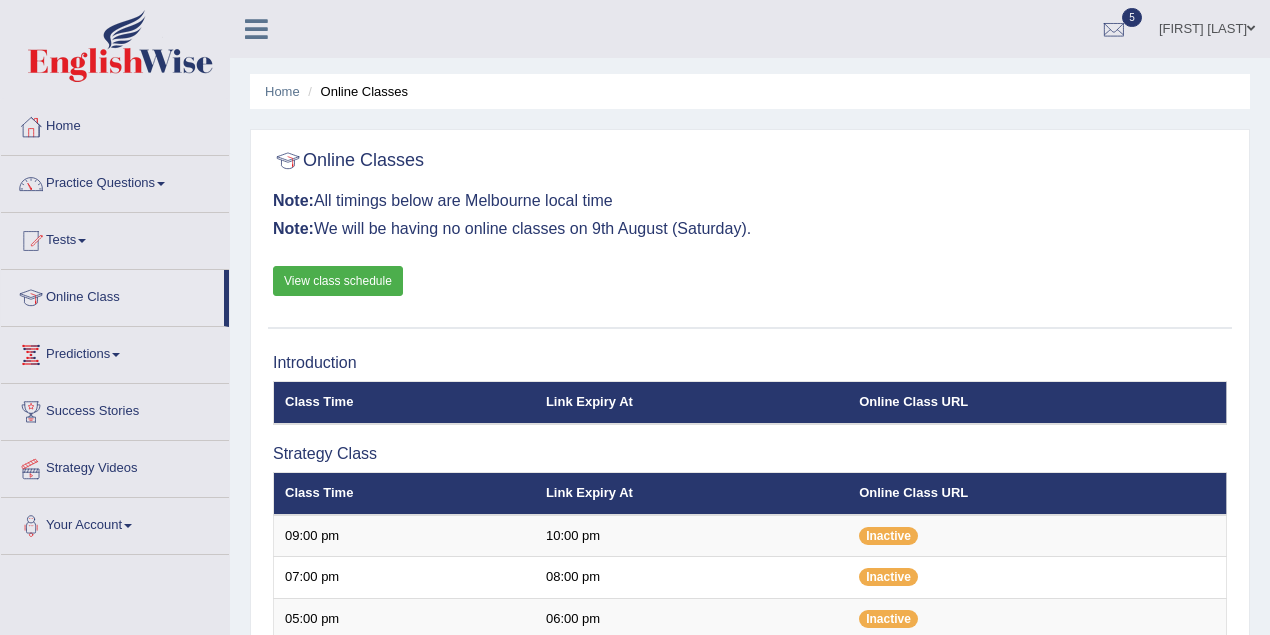 click on "View class schedule" at bounding box center [338, 281] 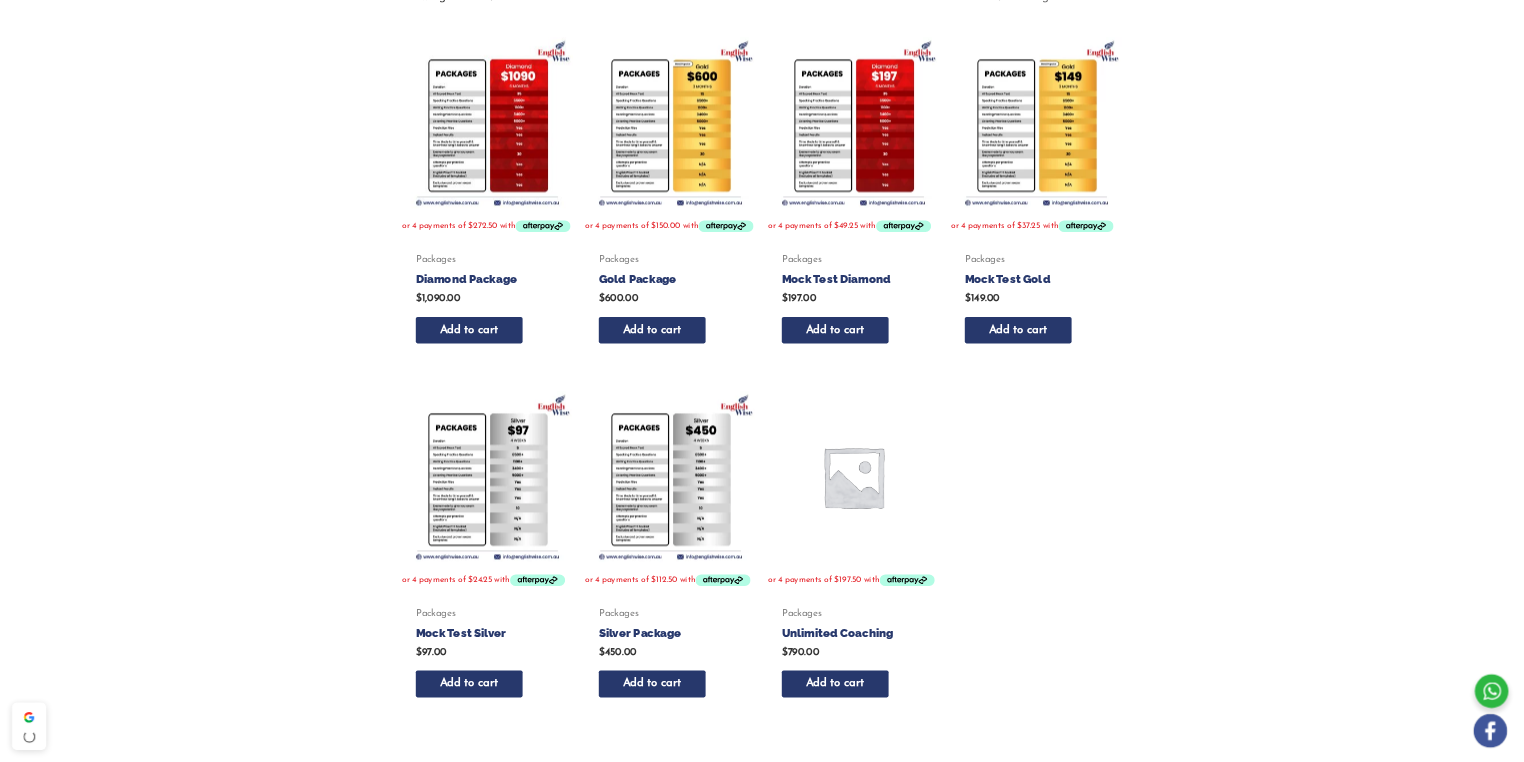 scroll, scrollTop: 280, scrollLeft: 0, axis: vertical 